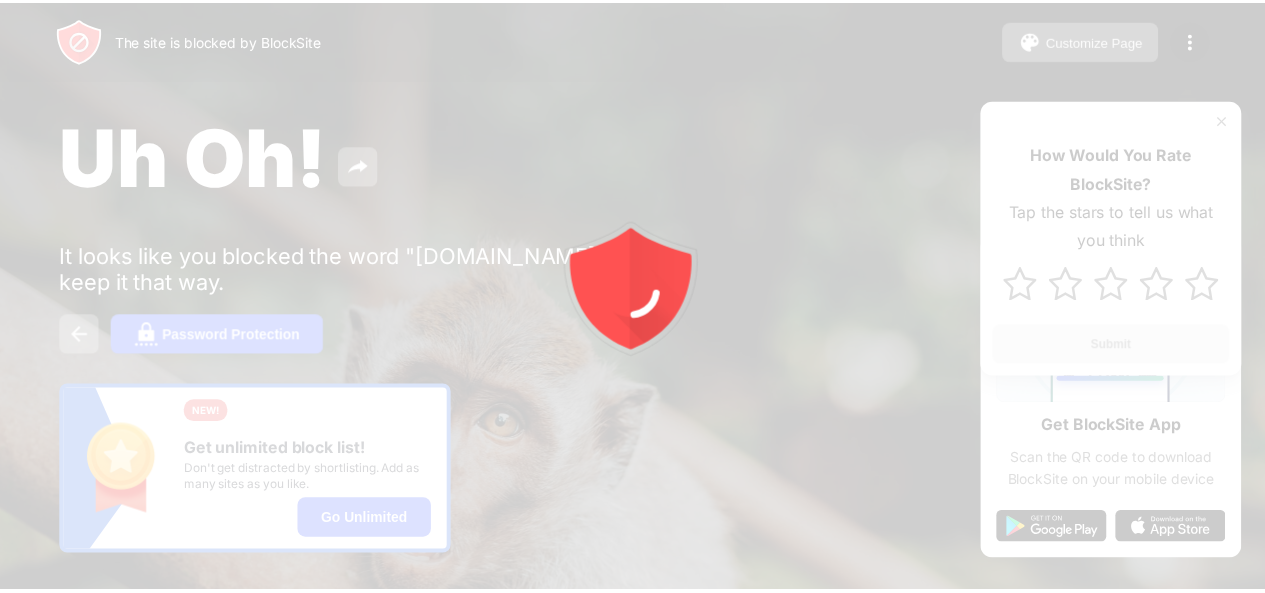 scroll, scrollTop: 0, scrollLeft: 0, axis: both 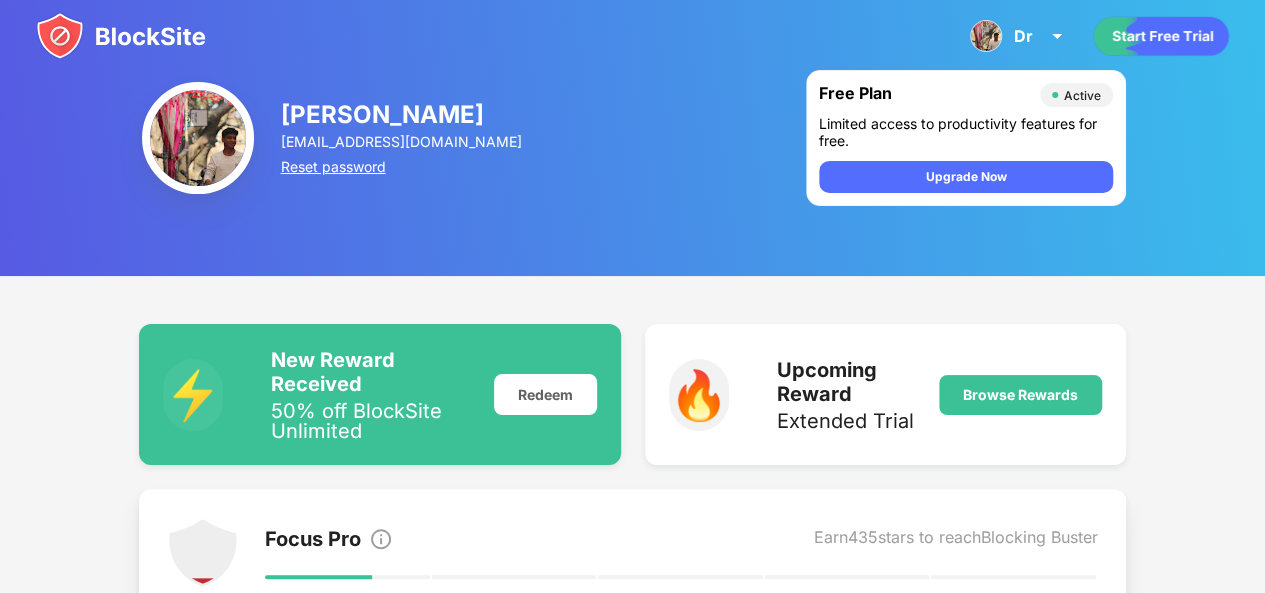 click on "Reset password" at bounding box center (403, 166) 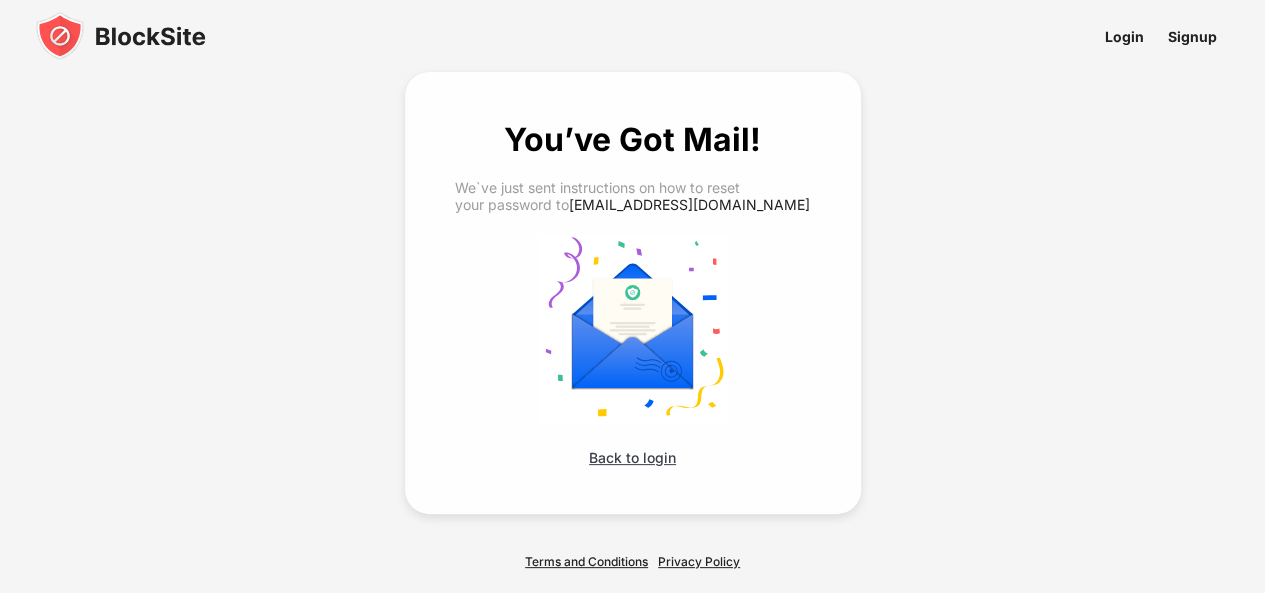 click on "Back to login" at bounding box center (632, 457) 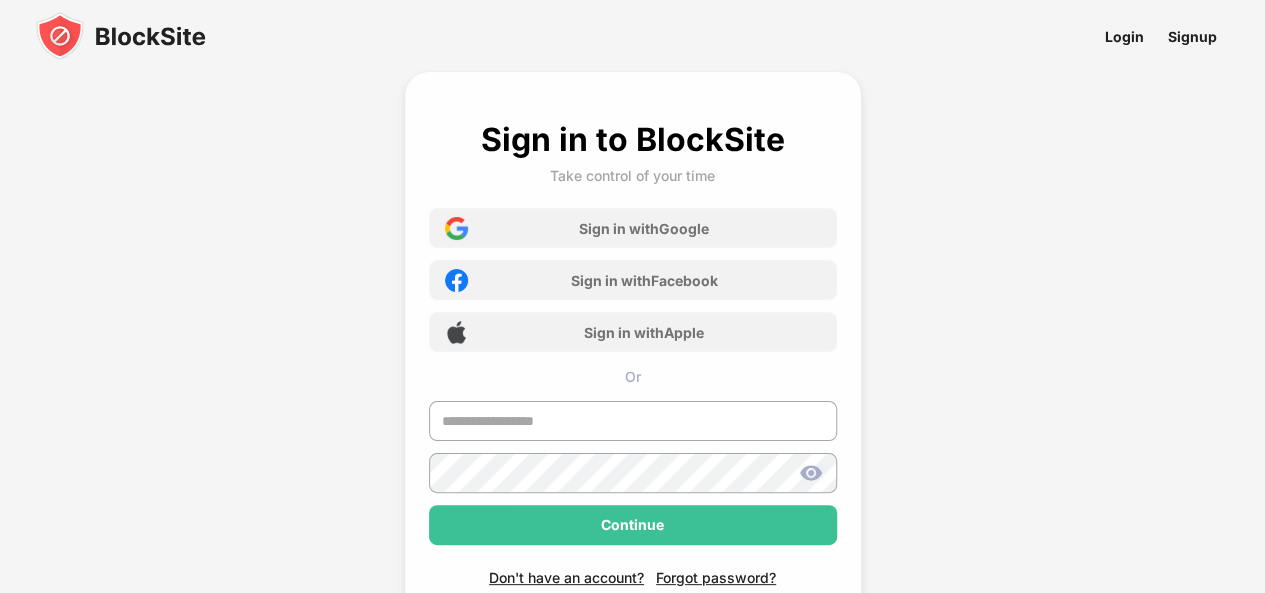 click at bounding box center (121, 36) 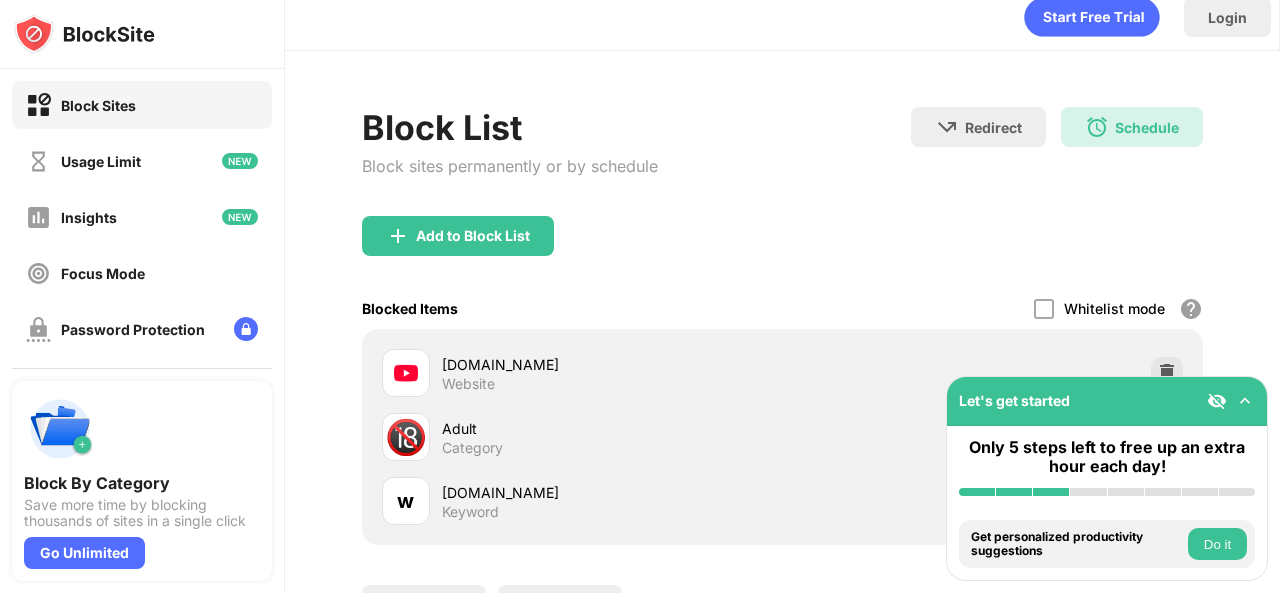 scroll, scrollTop: 21, scrollLeft: 0, axis: vertical 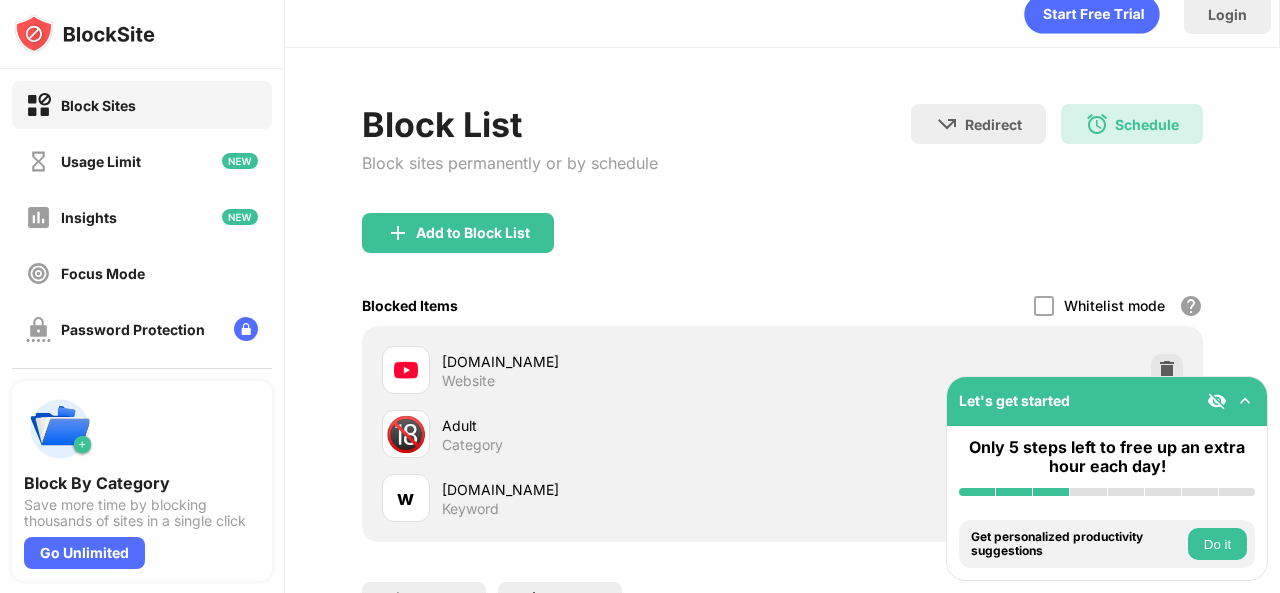 drag, startPoint x: 1279, startPoint y: 261, endPoint x: 1279, endPoint y: 277, distance: 16 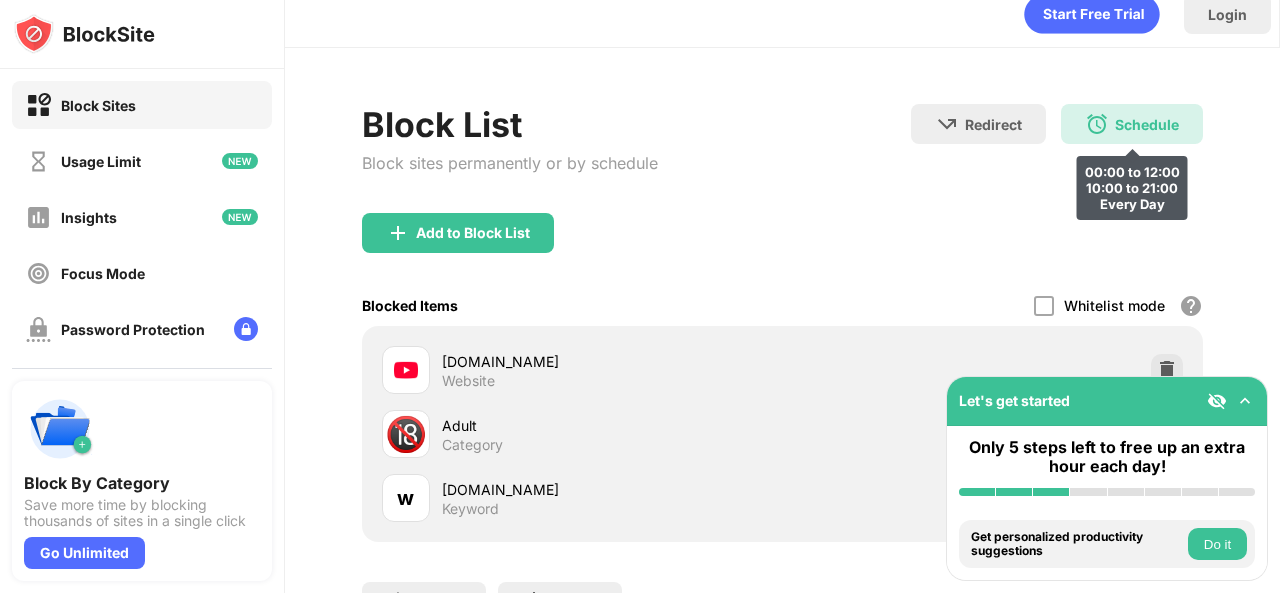 click on "Schedule" at bounding box center (1147, 124) 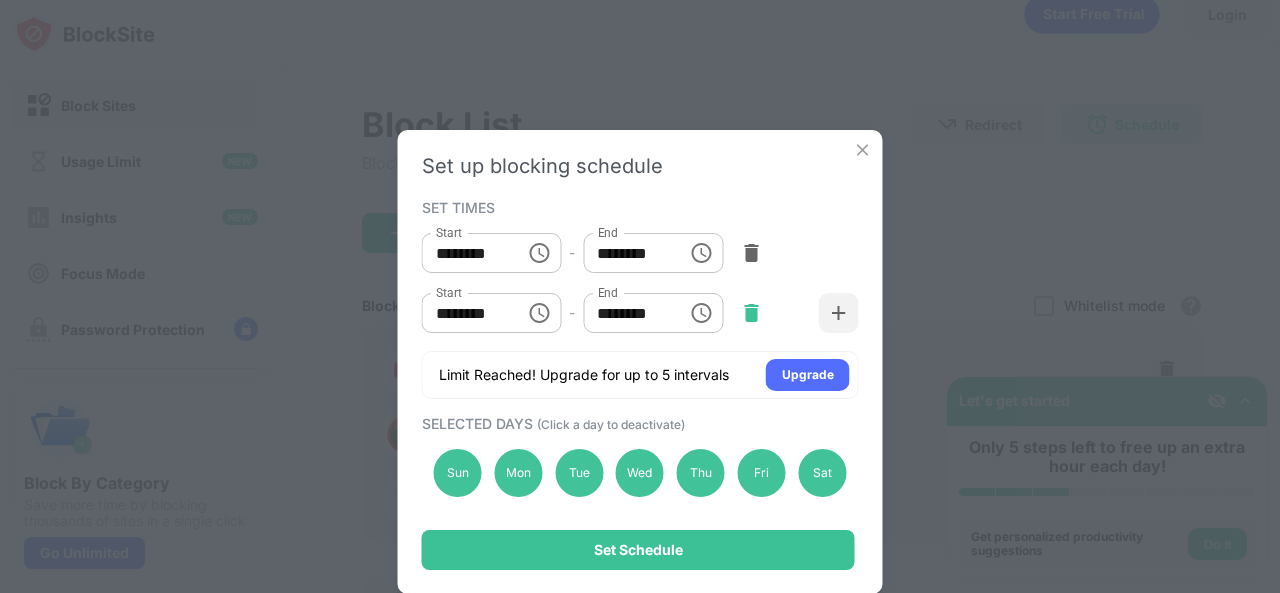 click at bounding box center (751, 313) 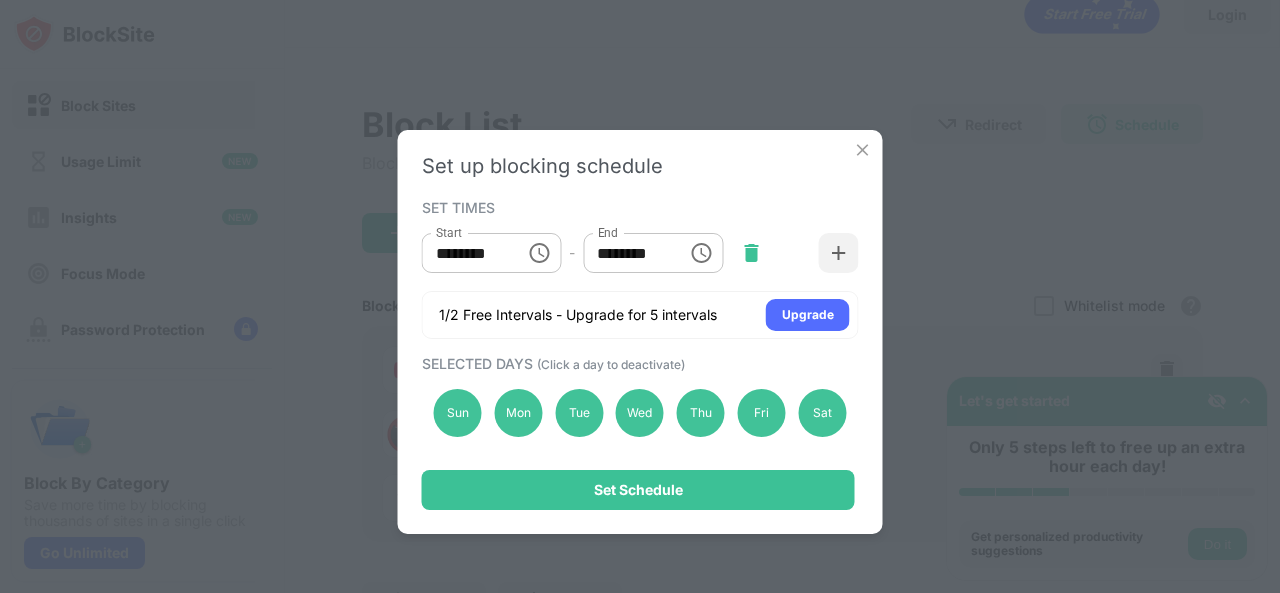 click at bounding box center (751, 253) 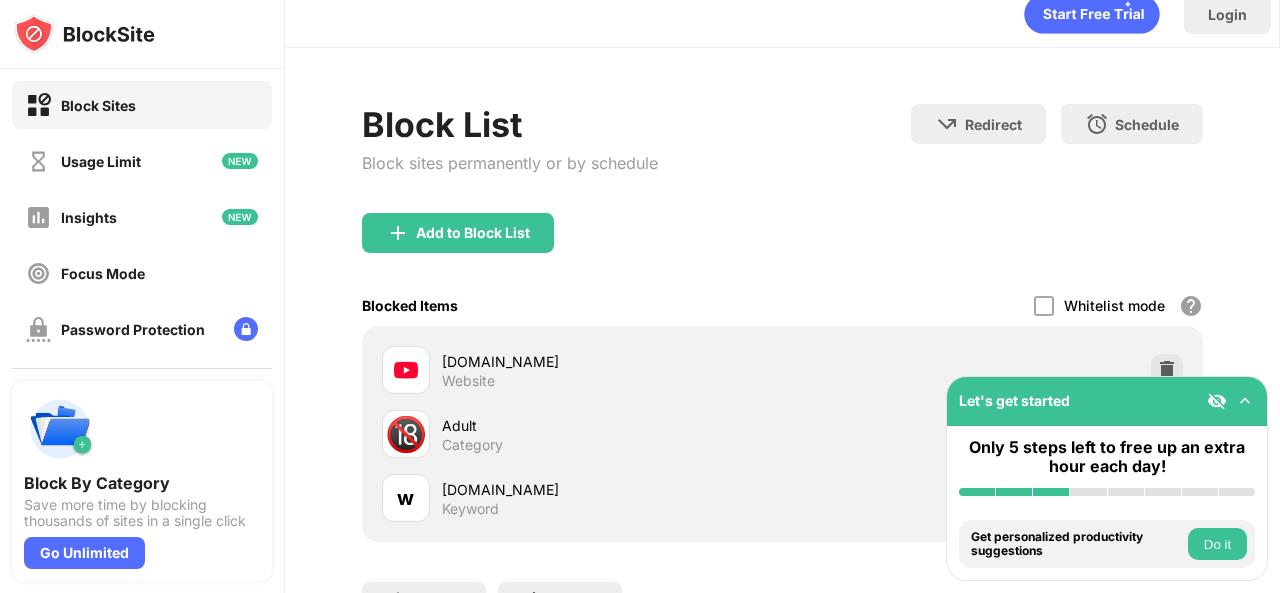 click on "Login Block List Block sites permanently or by schedule Redirect Choose a site to be redirected to when blocking is active Schedule Select which days and timeframes the block list will be active. Add to Block List Blocked Items Whitelist mode Block all websites except for those in your whitelist. Whitelist Mode only works with URLs and won't include categories or keywords. youtube.com Website 🔞 Adult Category w www.youtube.com Keyword Export Export Files (for websites items only) Import Import Files (for websites items only) You’ve reached your block list limit. Click here to upgrade and enjoy an unlimited block list. Go Unlimited" at bounding box center (782, 296) 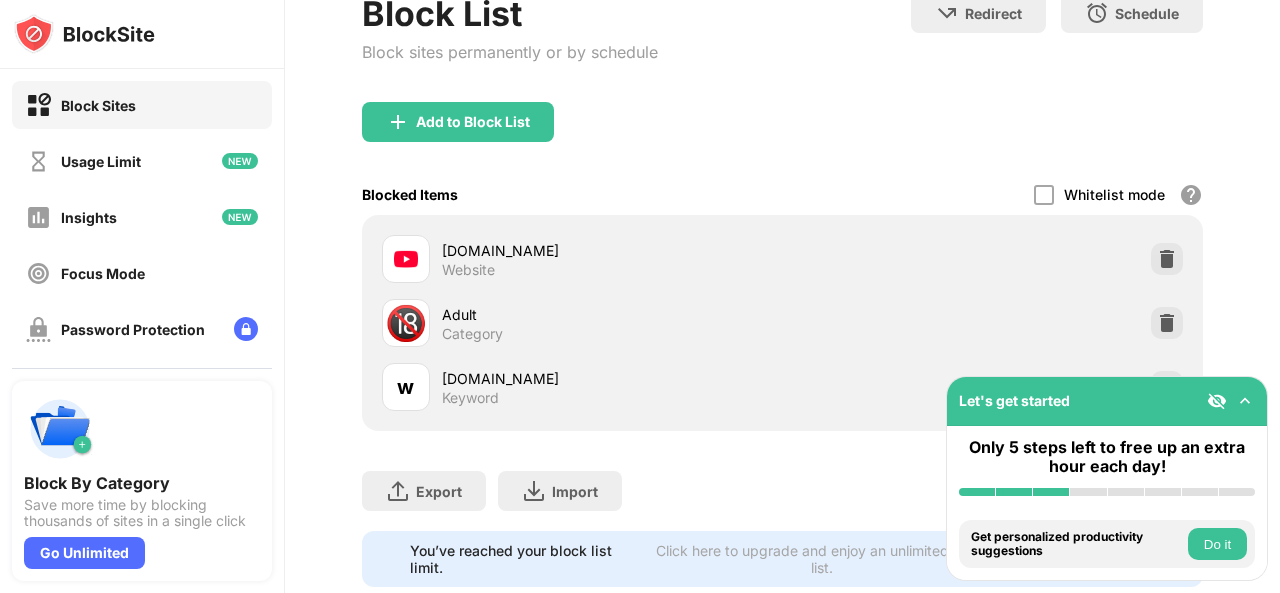 drag, startPoint x: 1279, startPoint y: 125, endPoint x: 1279, endPoint y: 203, distance: 78 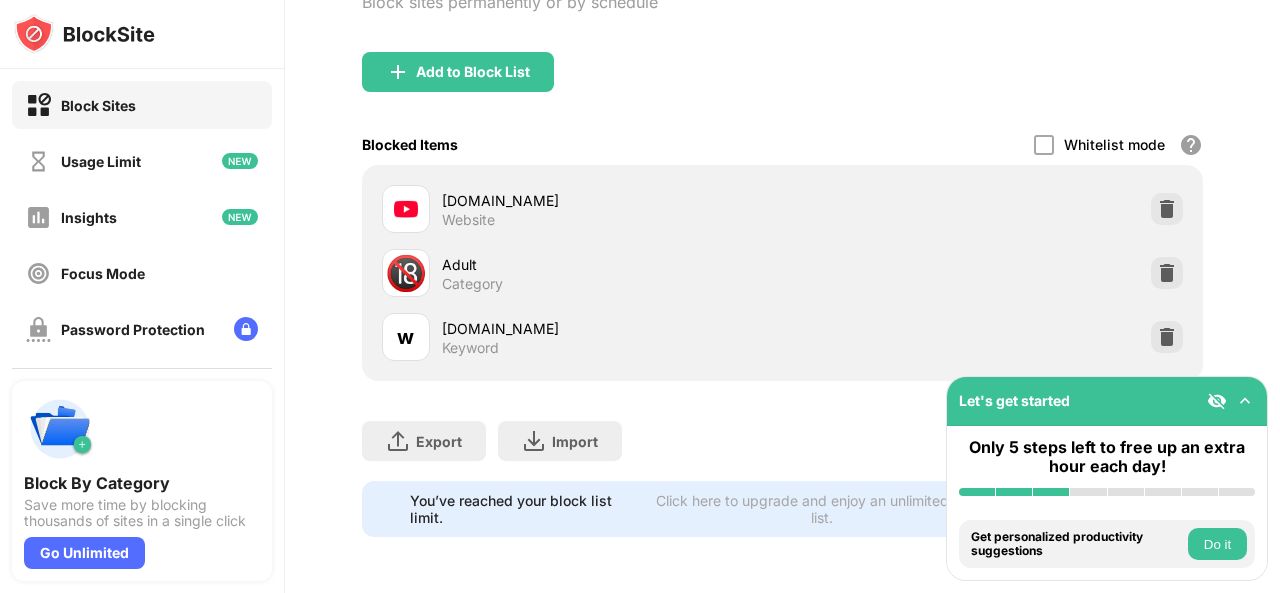 scroll, scrollTop: 0, scrollLeft: 0, axis: both 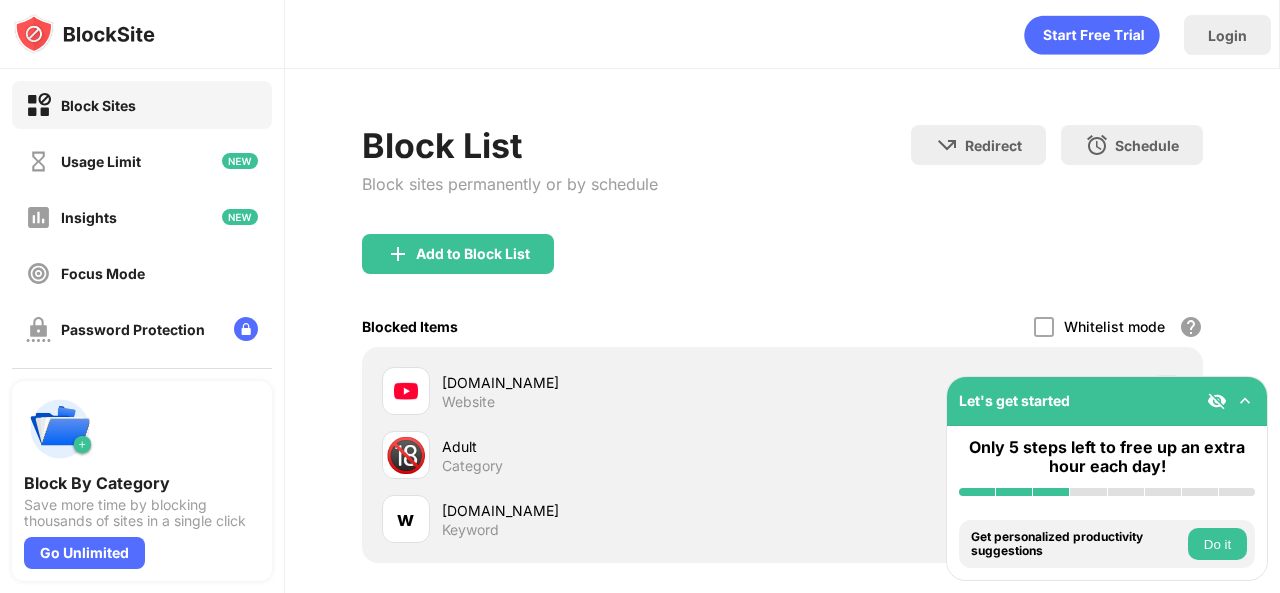 drag, startPoint x: 1279, startPoint y: 203, endPoint x: 1279, endPoint y: -77, distance: 280 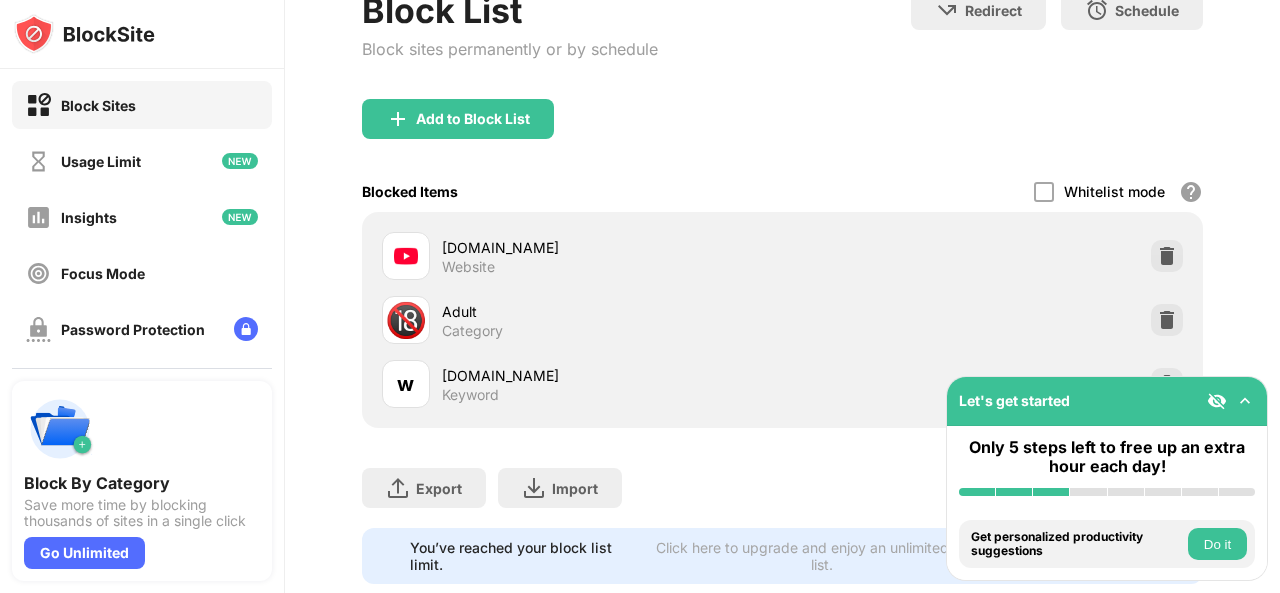 scroll, scrollTop: 196, scrollLeft: 0, axis: vertical 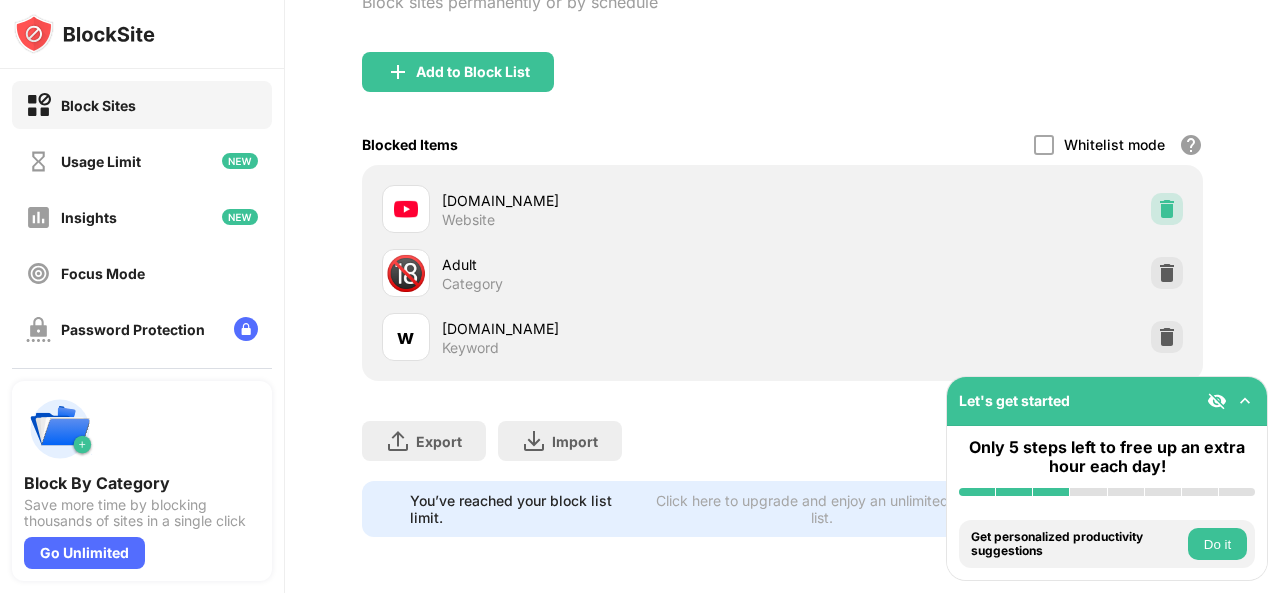 click at bounding box center (1167, 209) 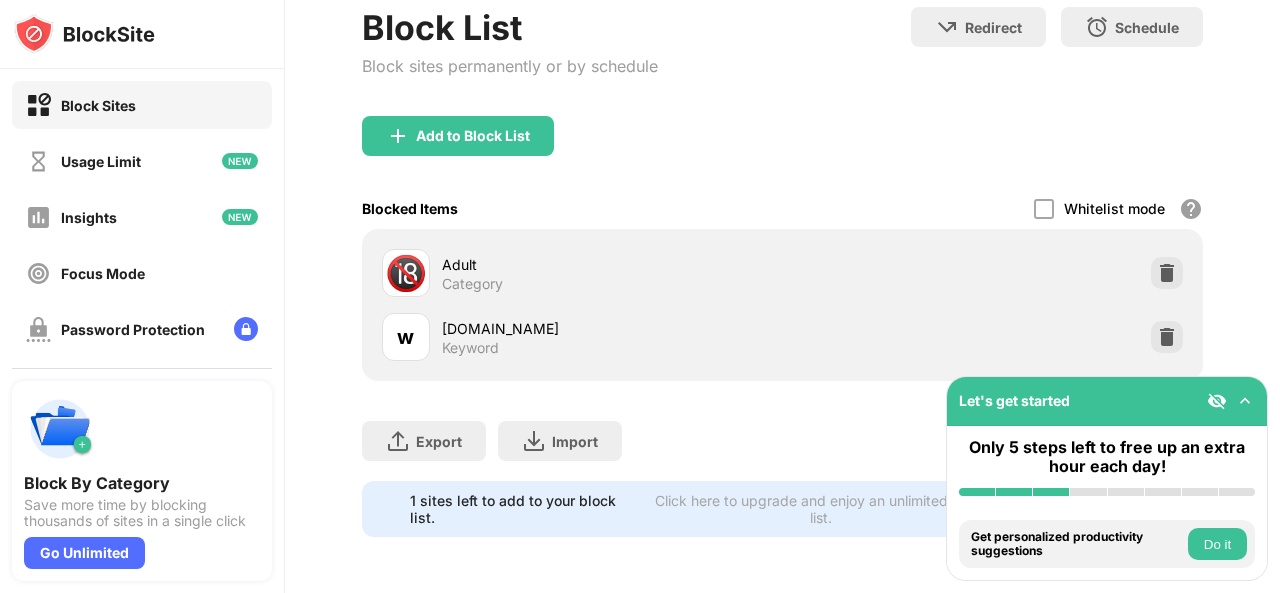 scroll, scrollTop: 132, scrollLeft: 0, axis: vertical 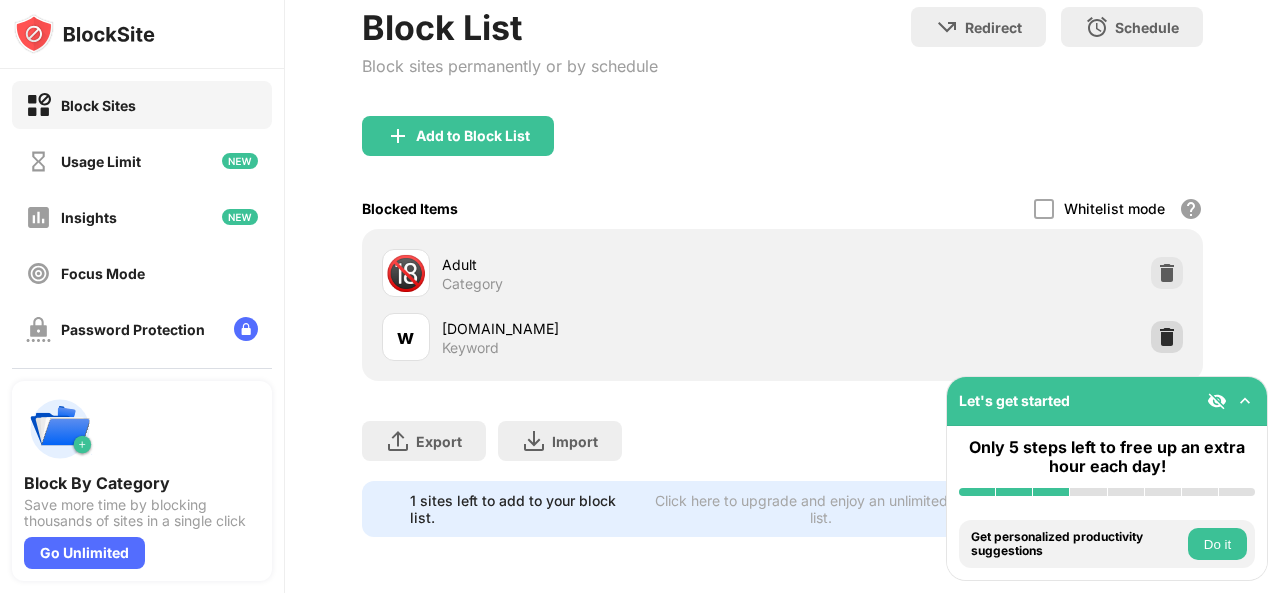 click at bounding box center (1167, 337) 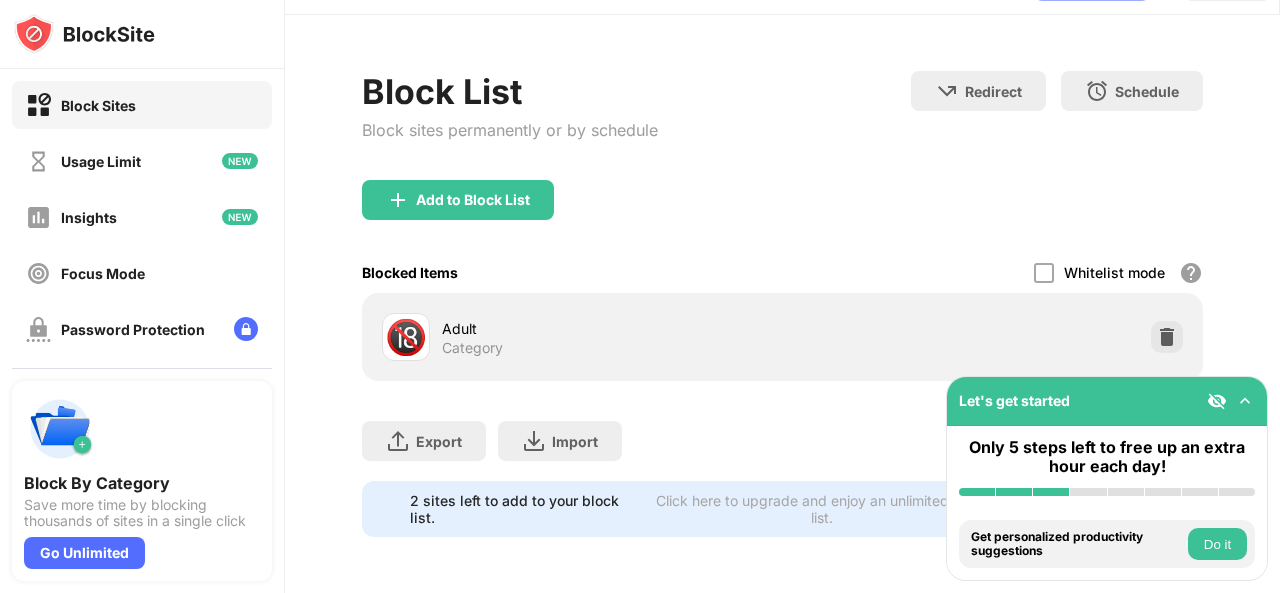 scroll, scrollTop: 68, scrollLeft: 0, axis: vertical 